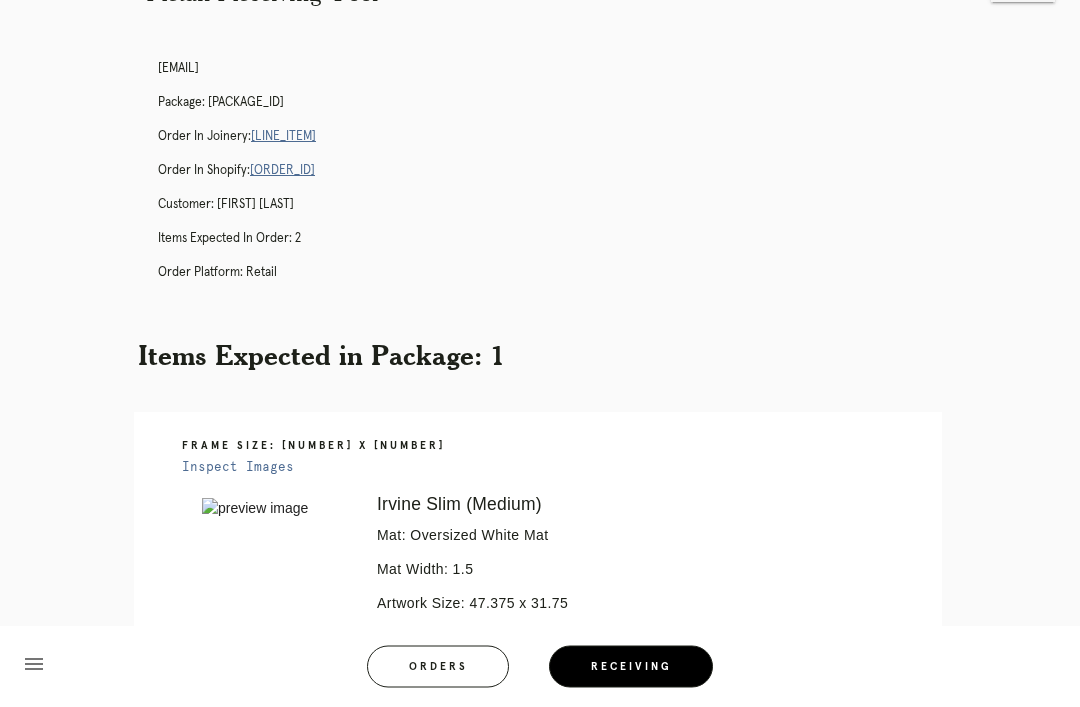 scroll, scrollTop: 0, scrollLeft: 0, axis: both 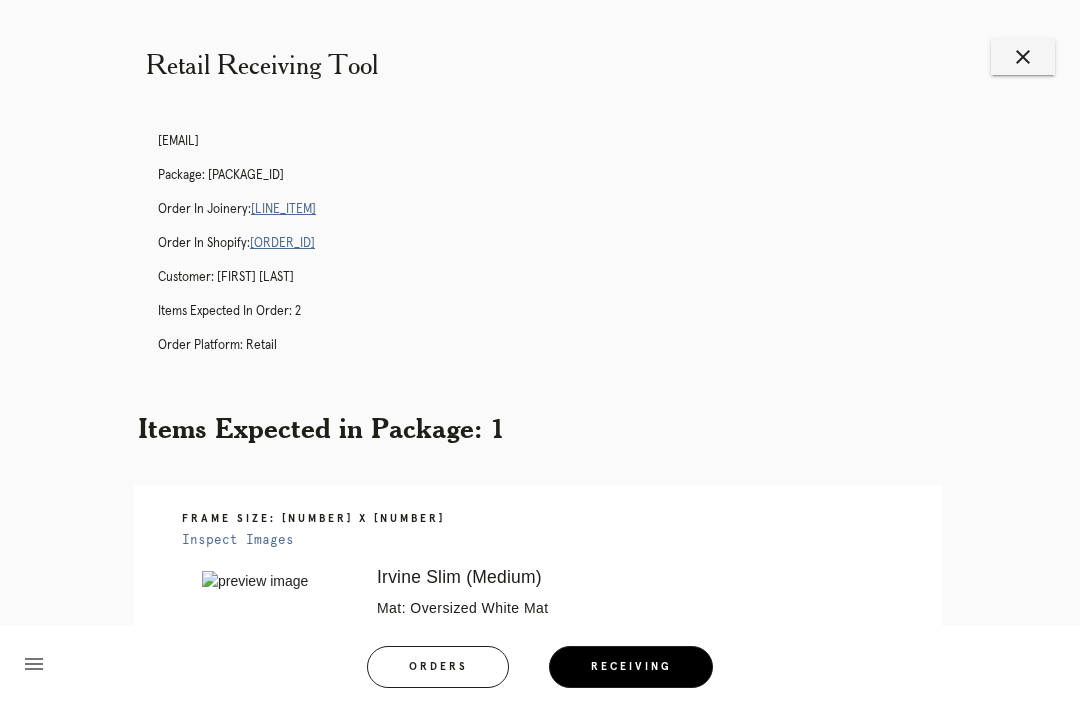 click on "close" at bounding box center (1023, 57) 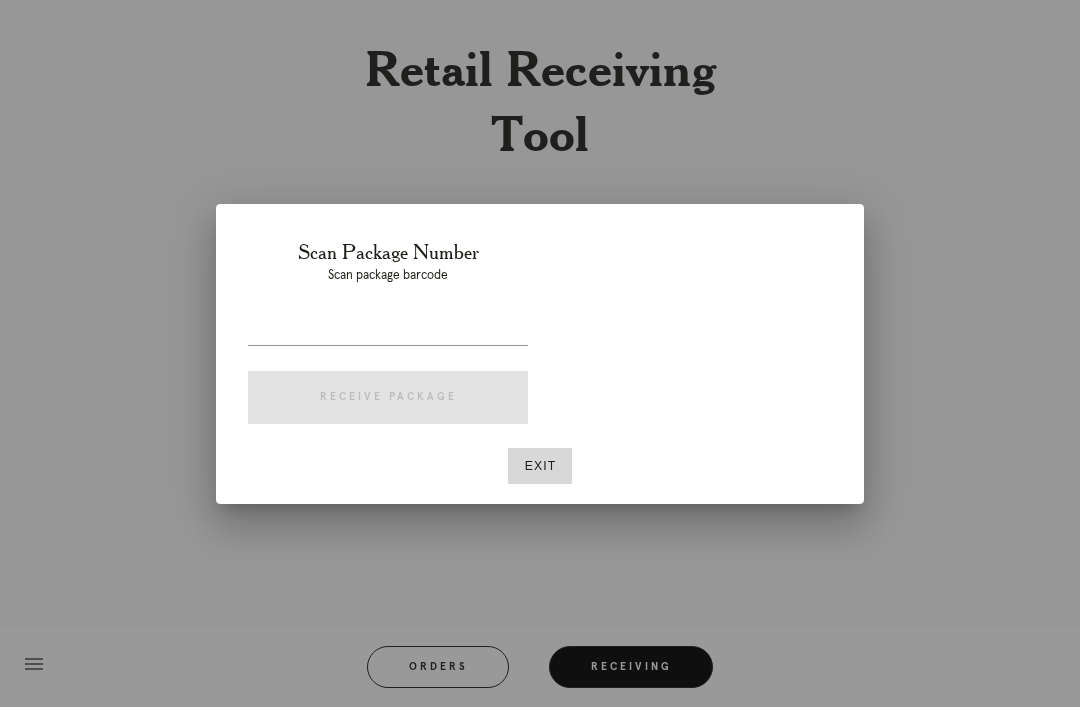 scroll, scrollTop: 0, scrollLeft: 0, axis: both 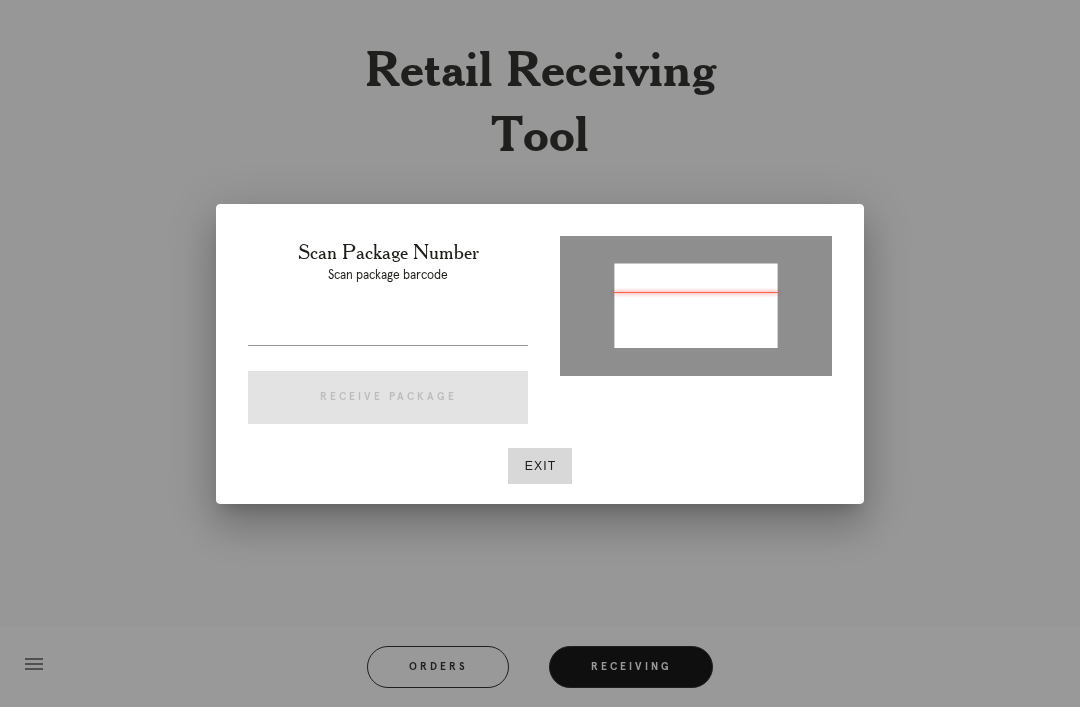 type on "P509603978417451" 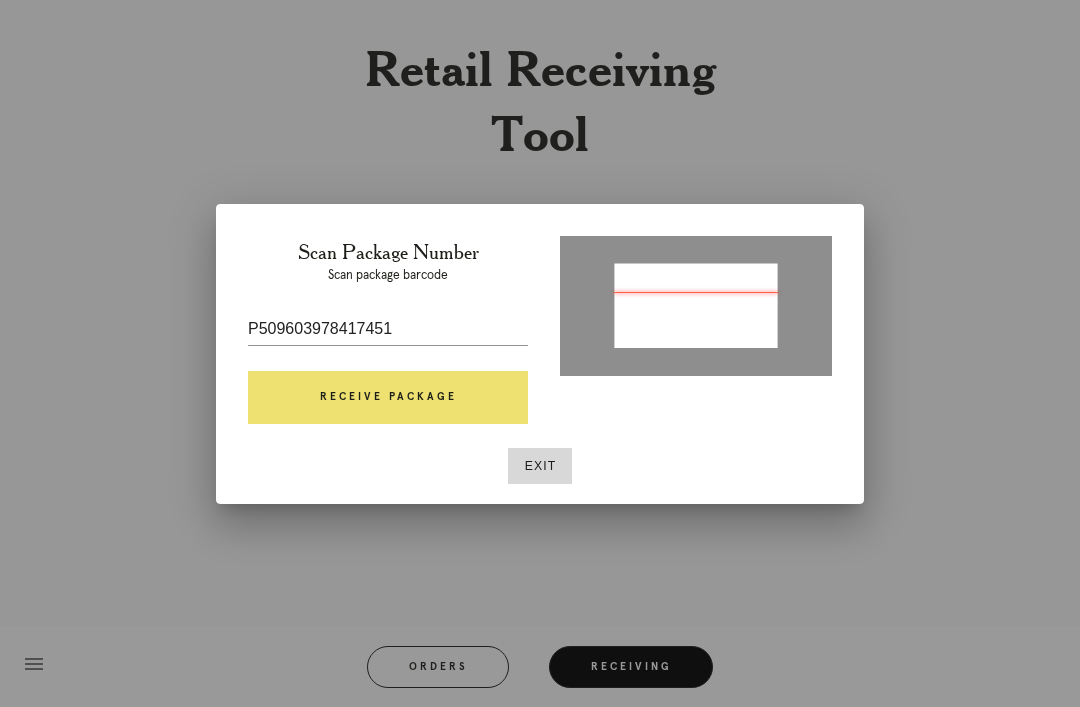click on "Receive Package" at bounding box center [388, 398] 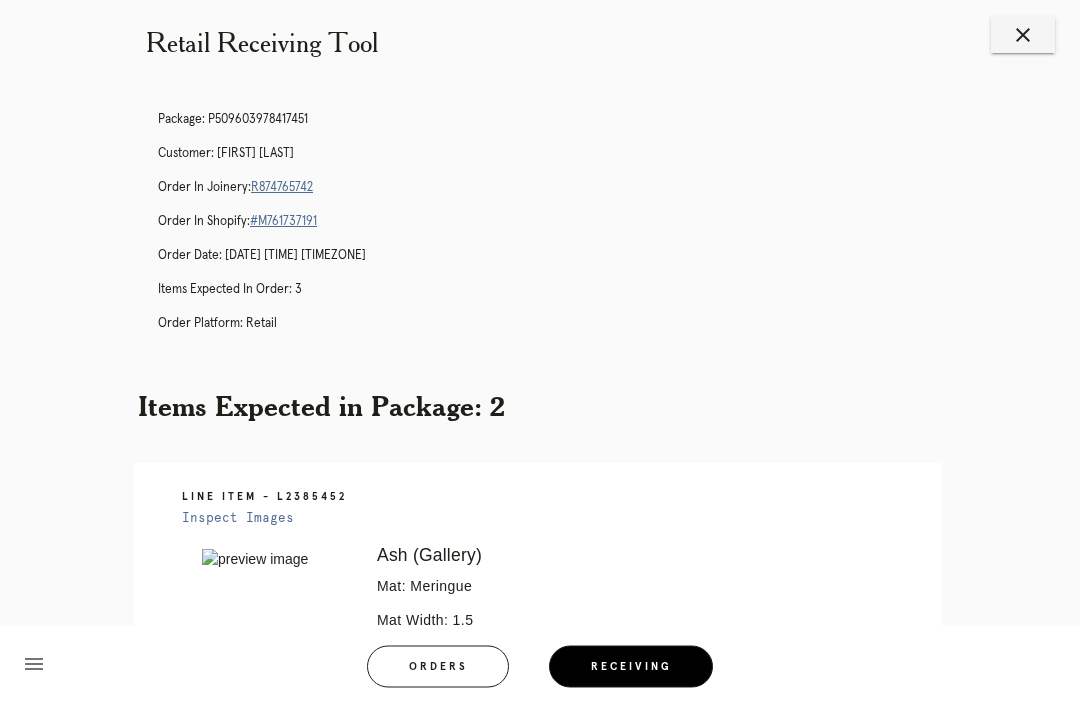 scroll, scrollTop: 0, scrollLeft: 0, axis: both 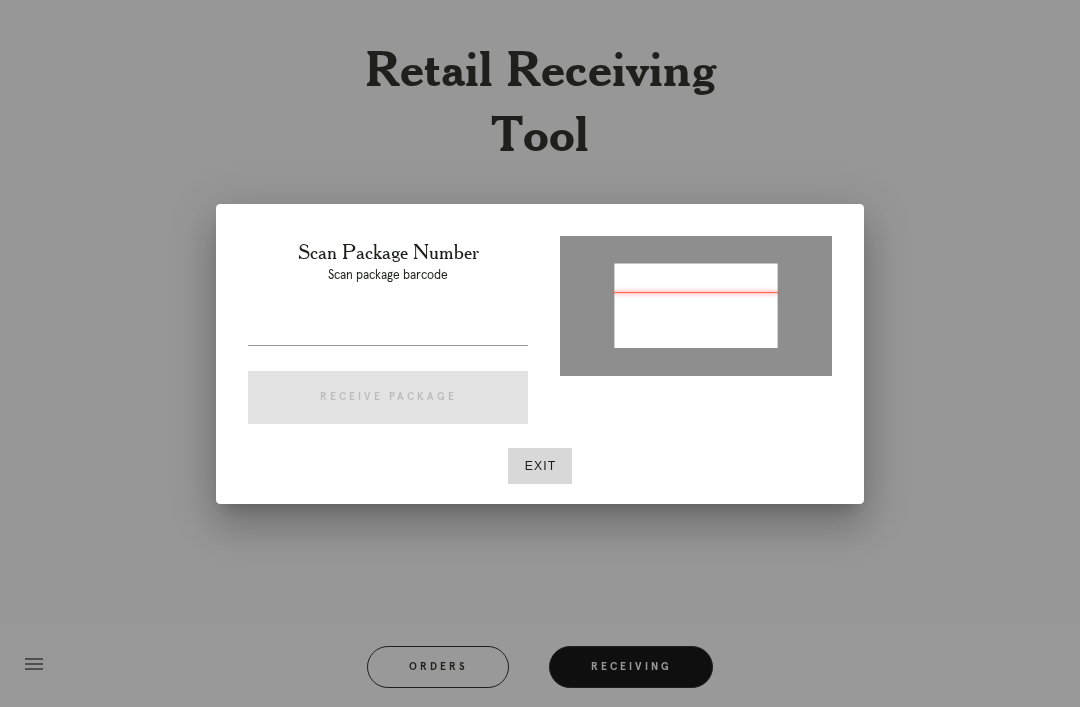 click on "Exit" at bounding box center [540, 466] 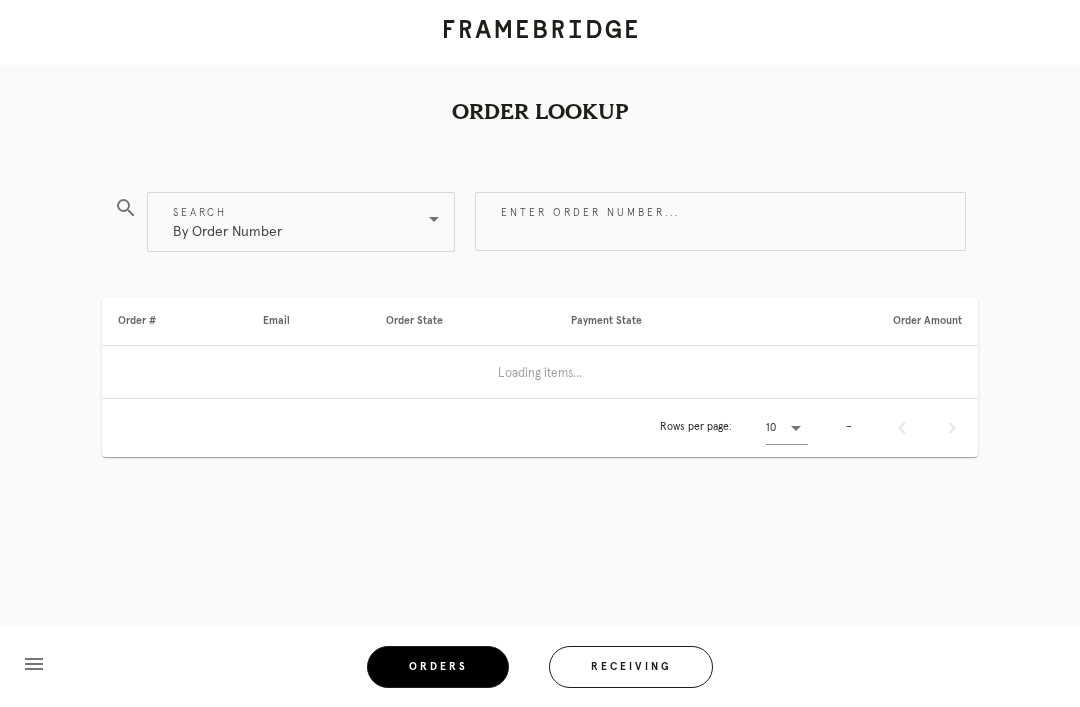 click on "Orders" at bounding box center [438, 667] 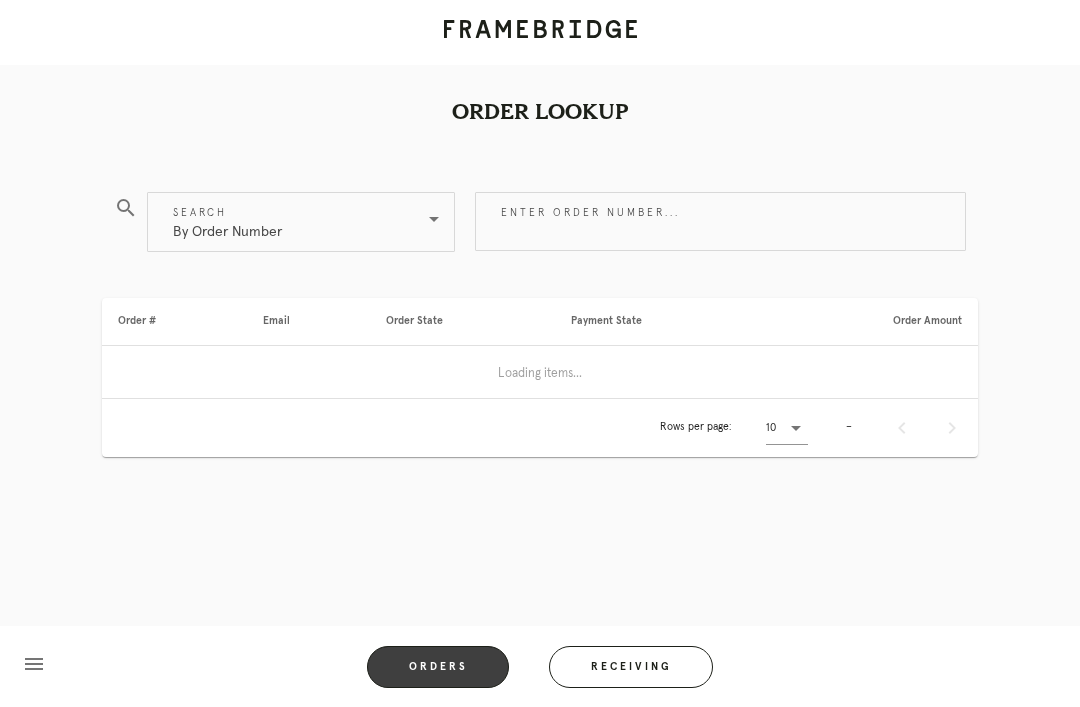 click on "Enter order number..." at bounding box center (720, 221) 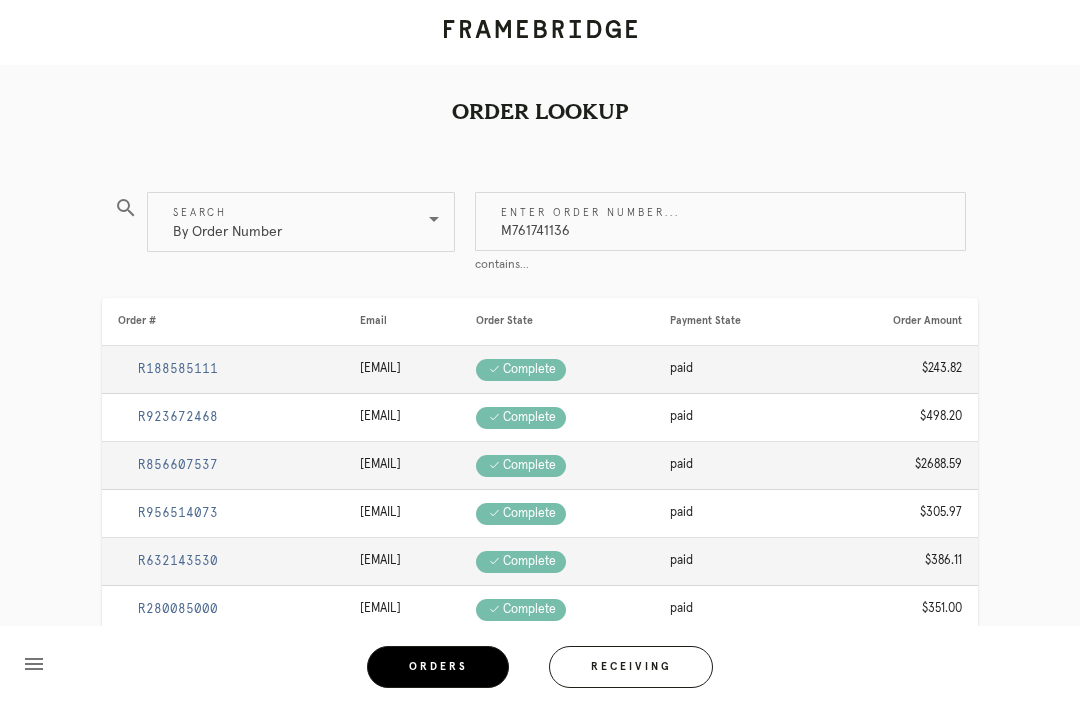 type on "M761741136" 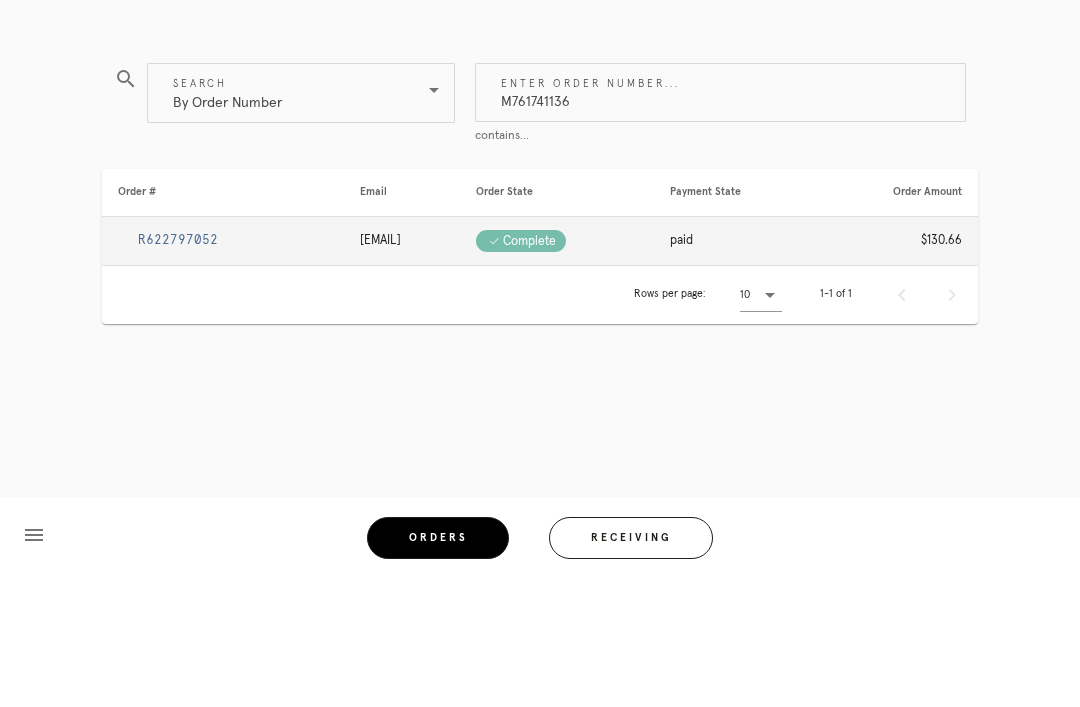 click on "R622797052" at bounding box center [178, 369] 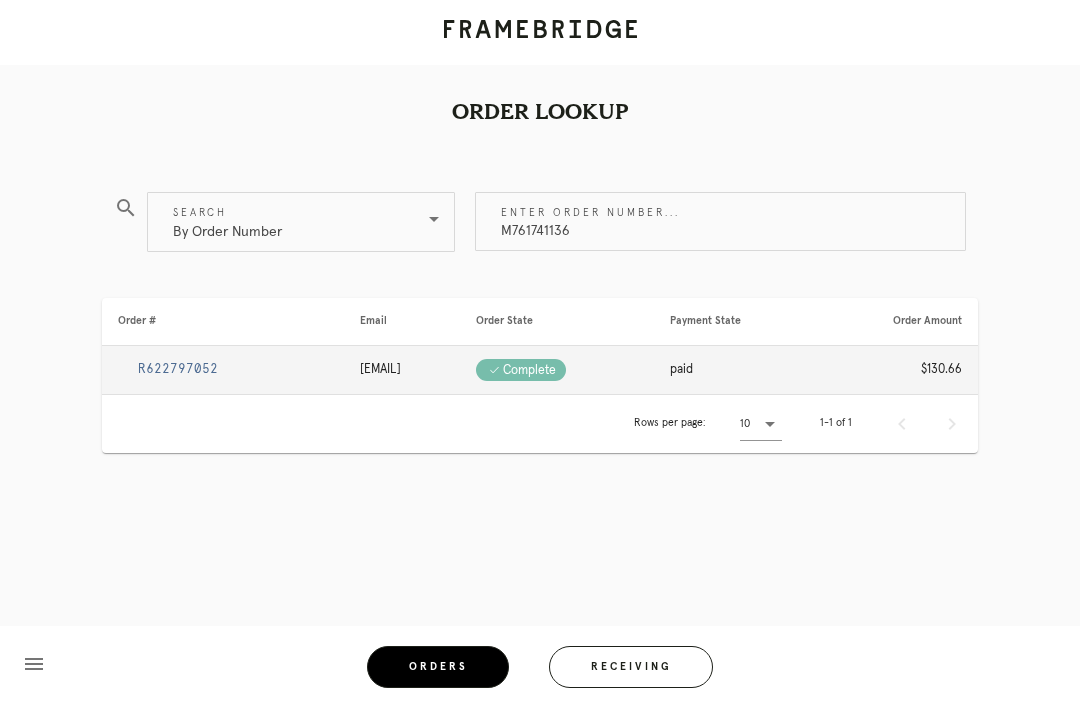 click on "R622797052" at bounding box center [178, 369] 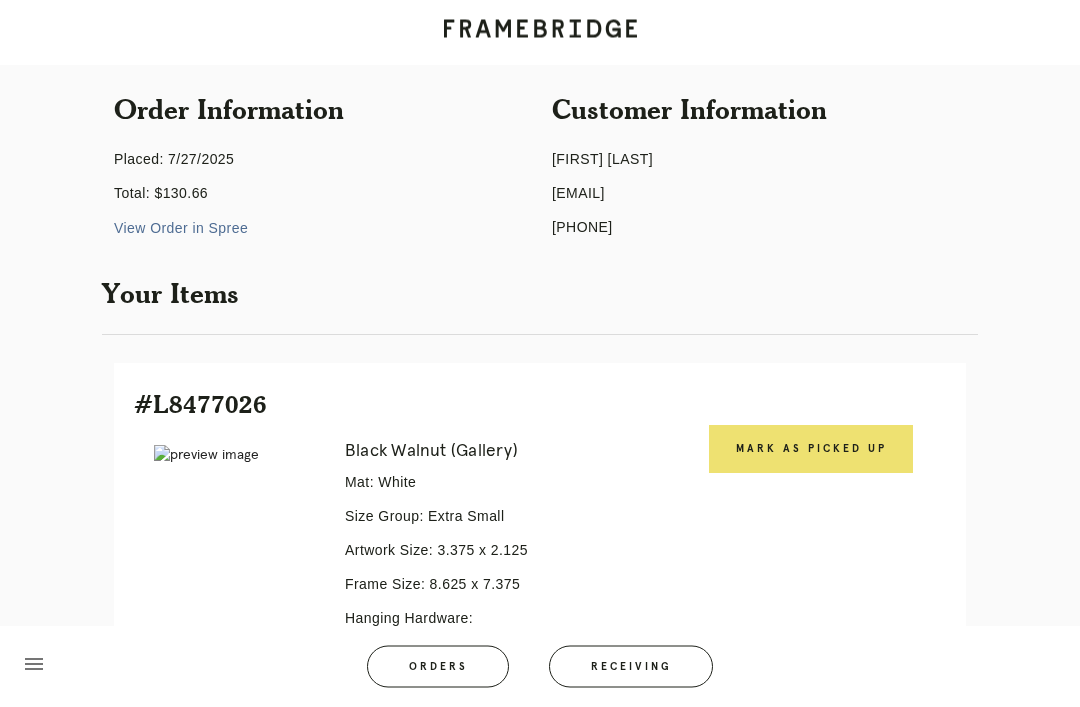 scroll, scrollTop: 73, scrollLeft: 0, axis: vertical 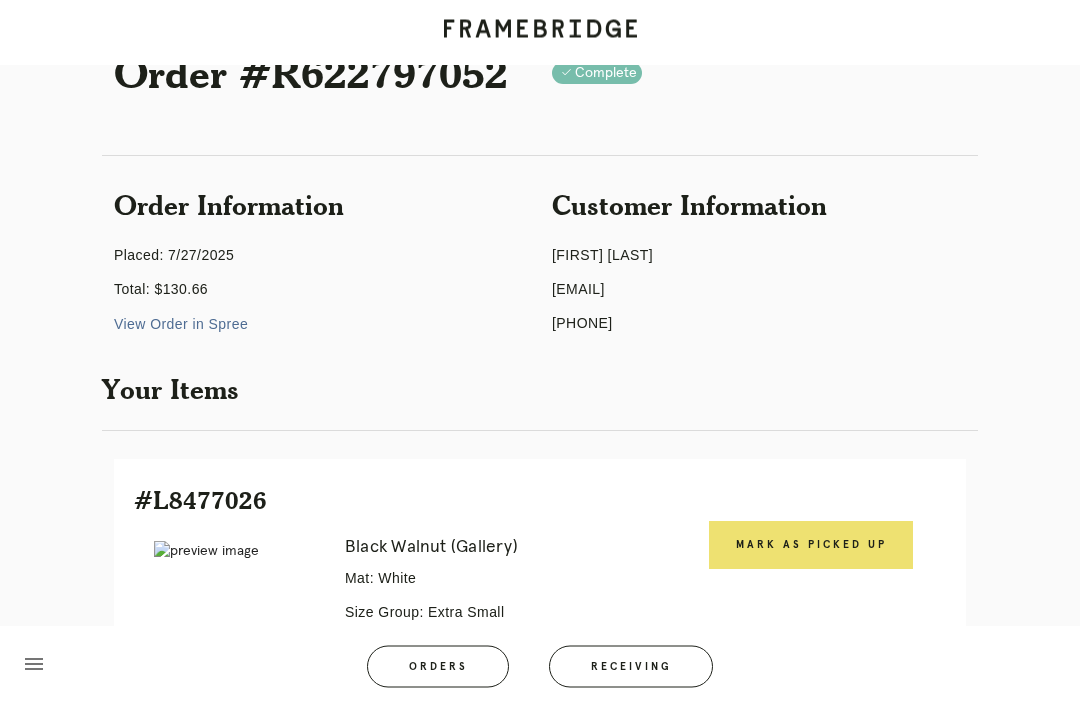 click on "Mark as Picked Up" at bounding box center [811, 546] 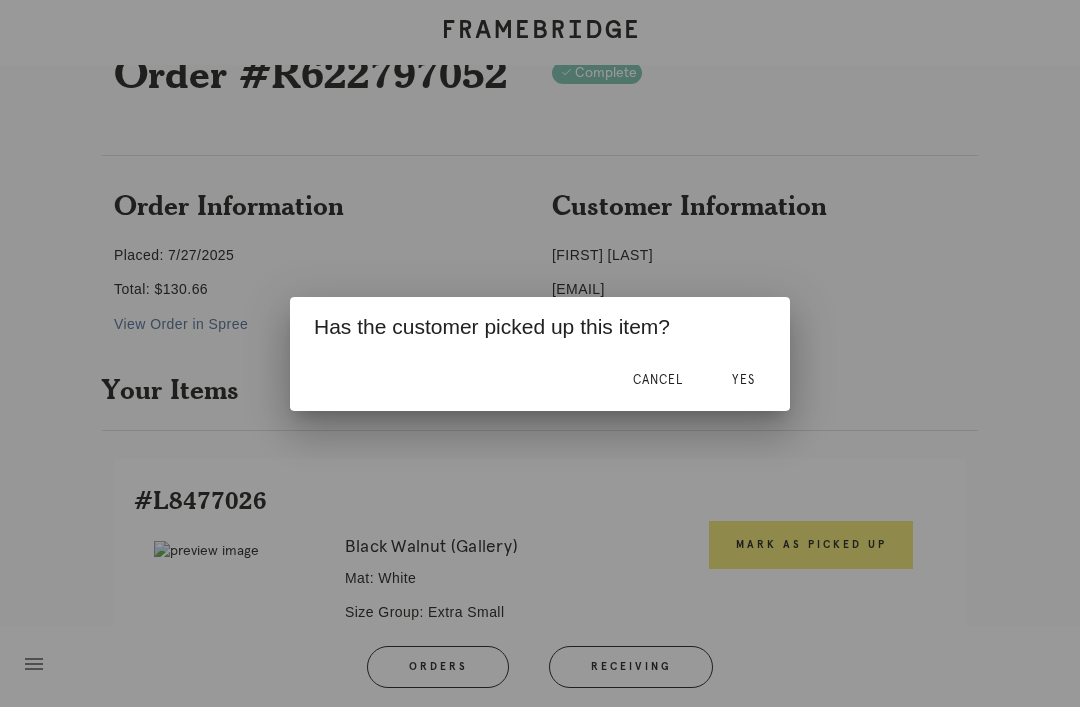 click on "Yes" at bounding box center [743, 381] 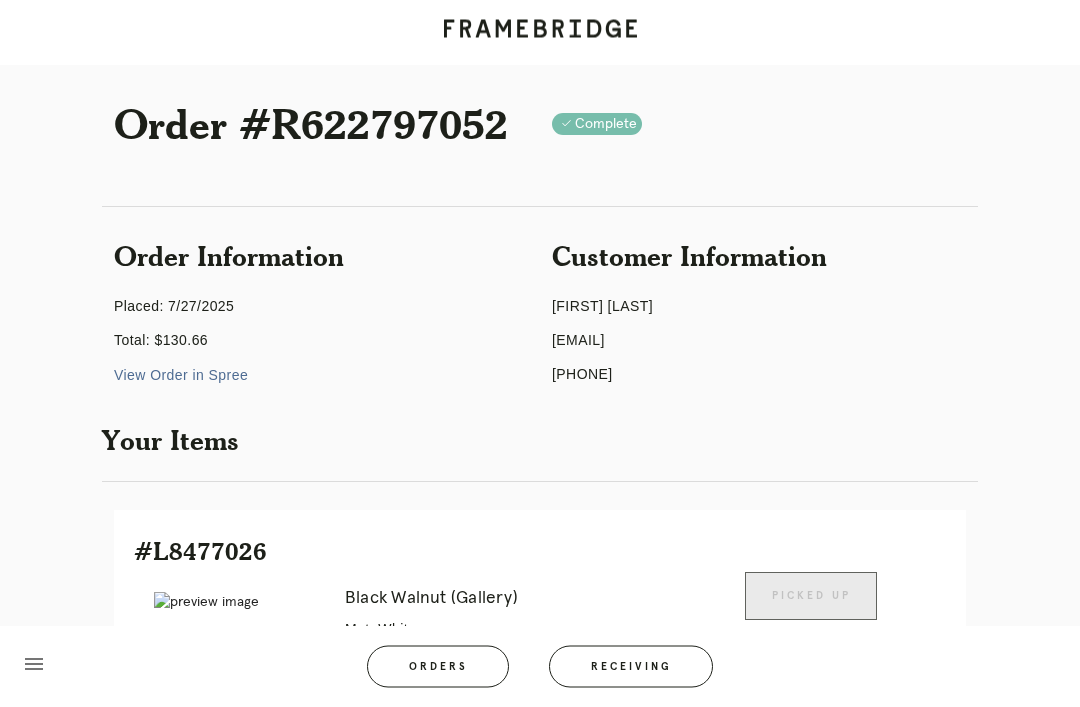 scroll, scrollTop: 0, scrollLeft: 0, axis: both 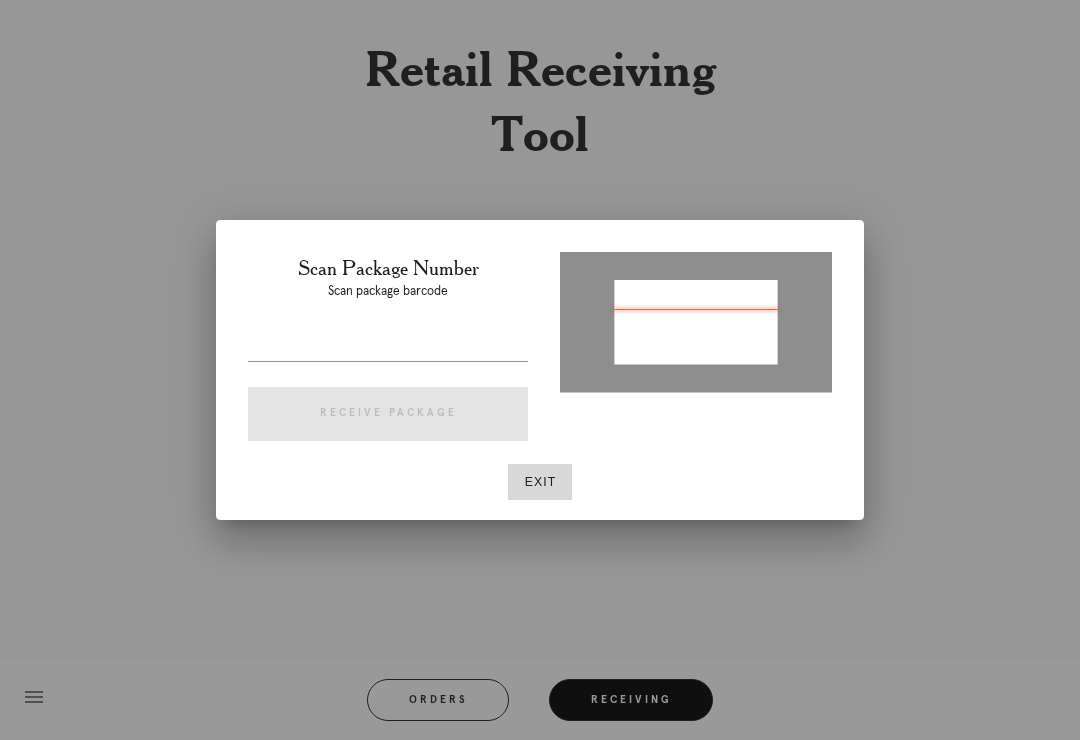 type on "P509603978417451" 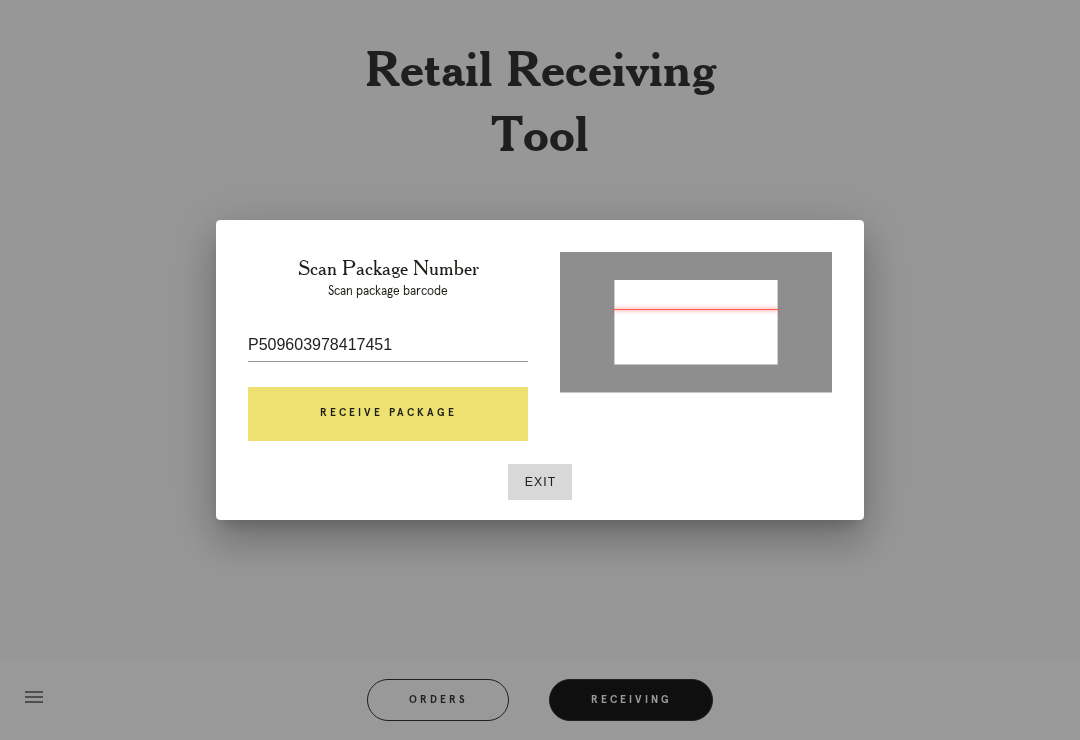 click on "Receive Package" at bounding box center (388, 414) 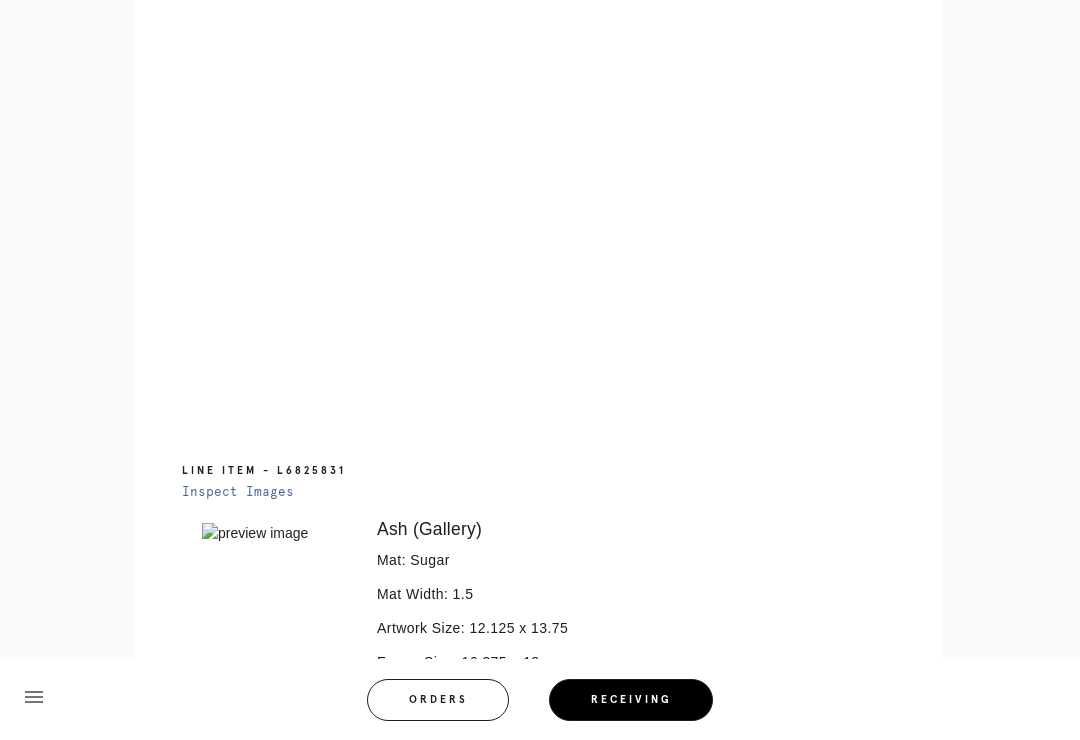 scroll, scrollTop: 1132, scrollLeft: 0, axis: vertical 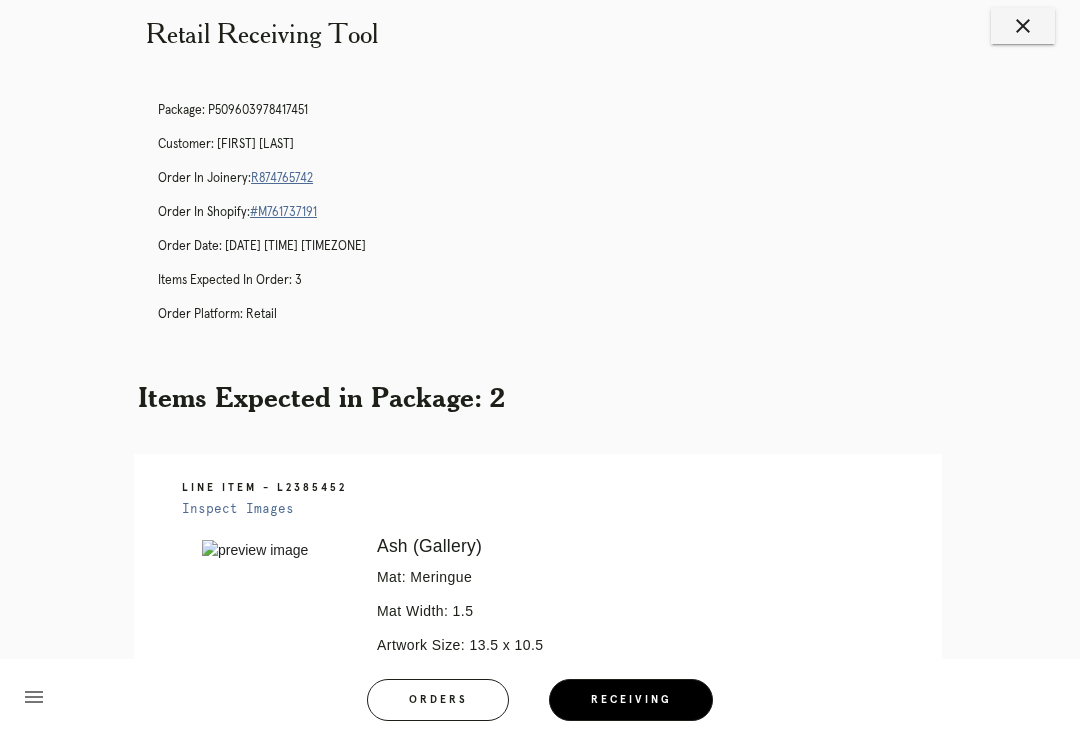 click on "Order Platform: retail" at bounding box center (560, 315) 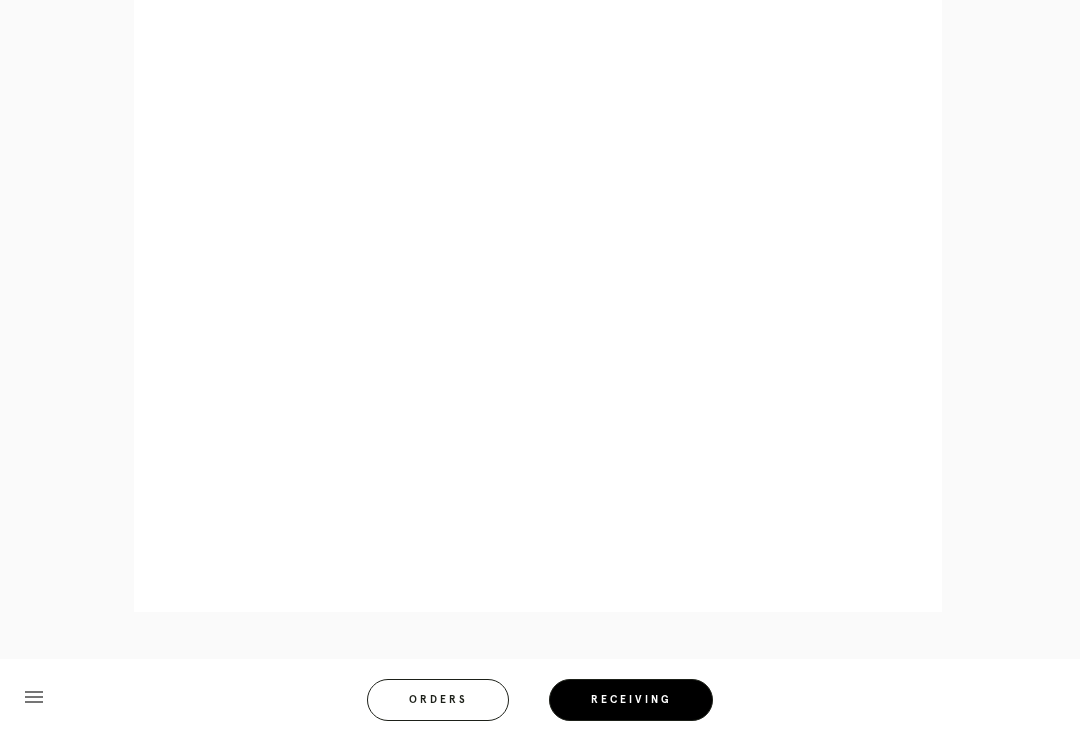 scroll, scrollTop: 1550, scrollLeft: 0, axis: vertical 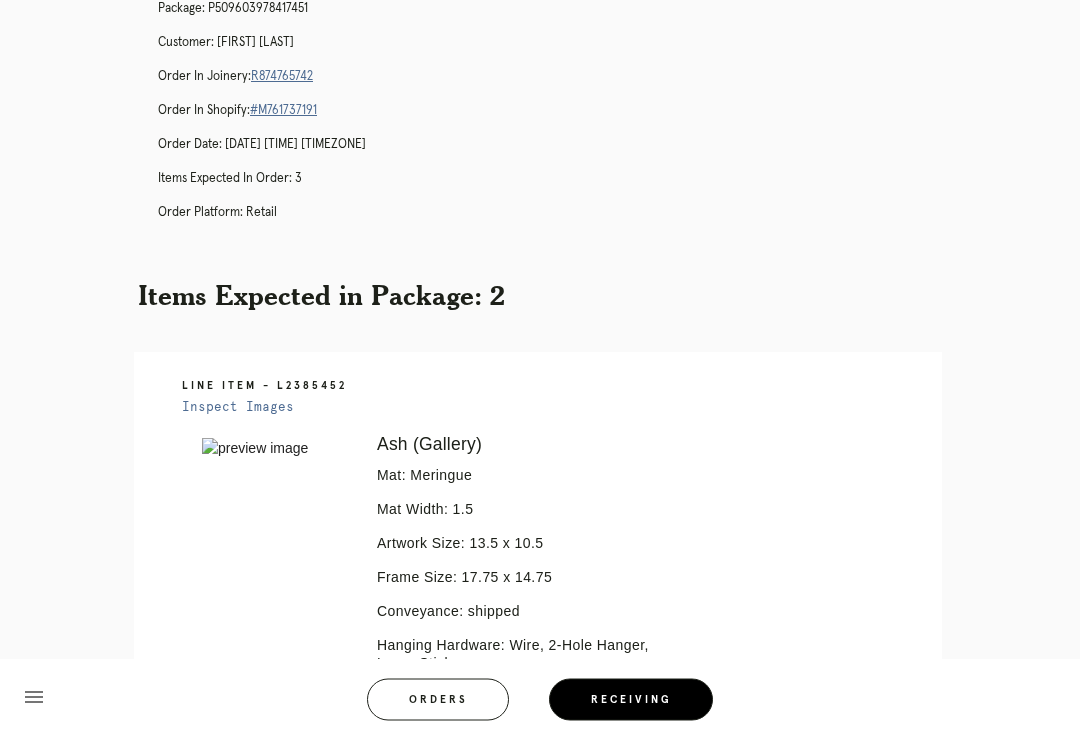 click on "menu
Orders
Receiving
Logged in as:   [EMAIL]   [CITY]
Logout" at bounding box center [540, 706] 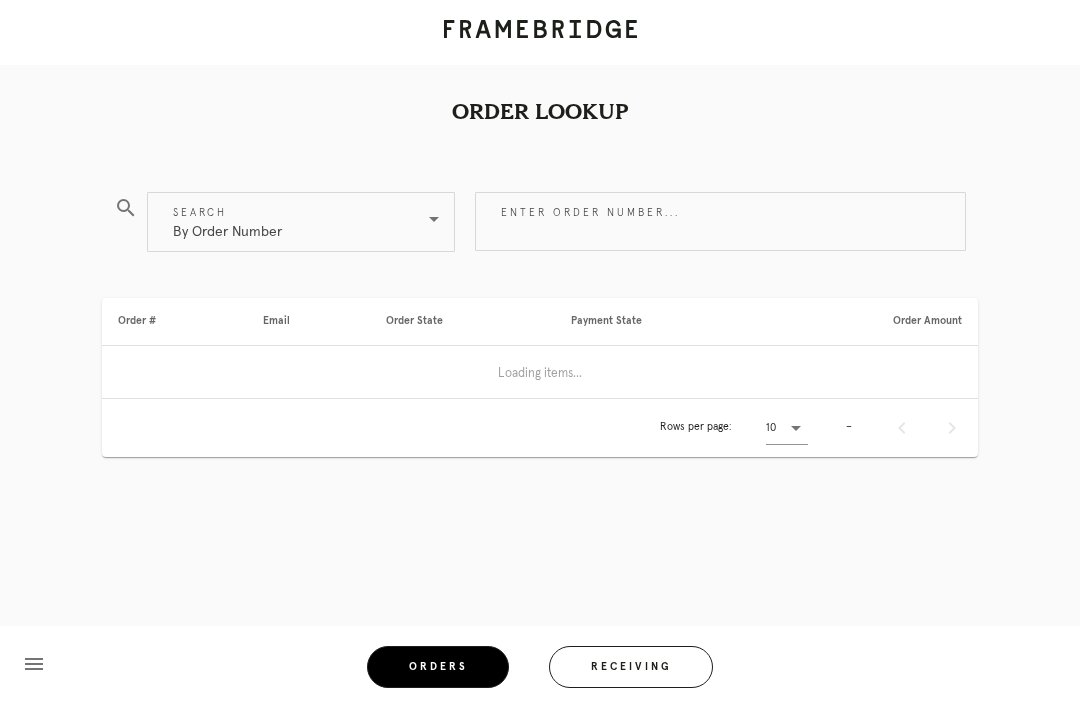scroll, scrollTop: 0, scrollLeft: 0, axis: both 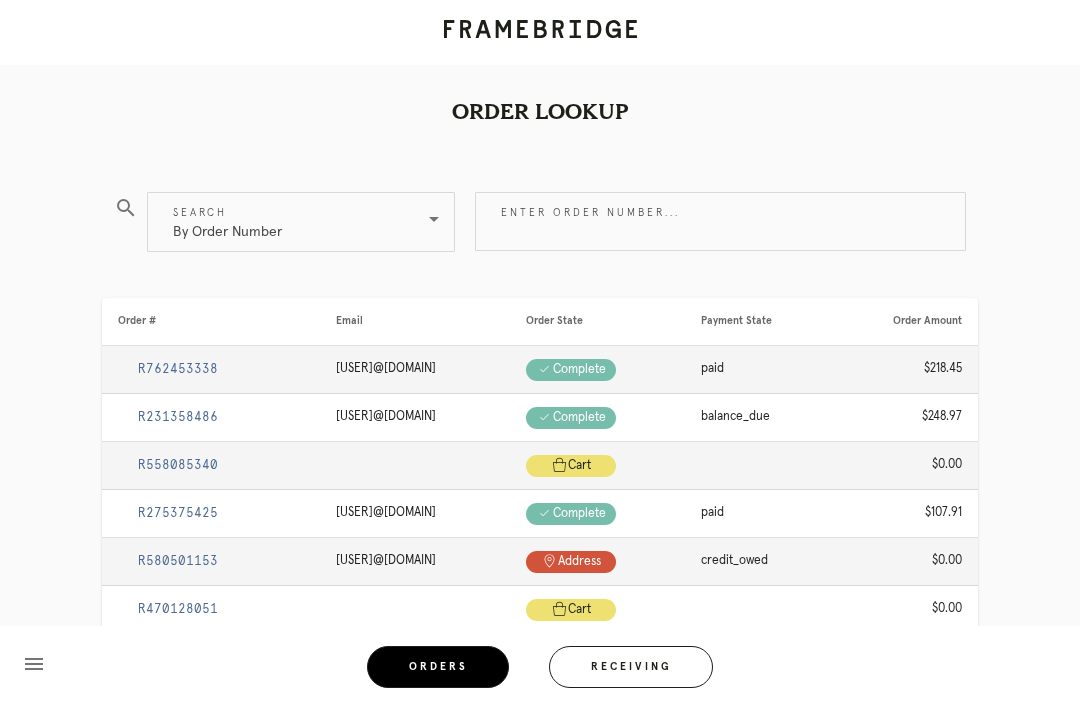 click on "Enter order number..." at bounding box center [720, 221] 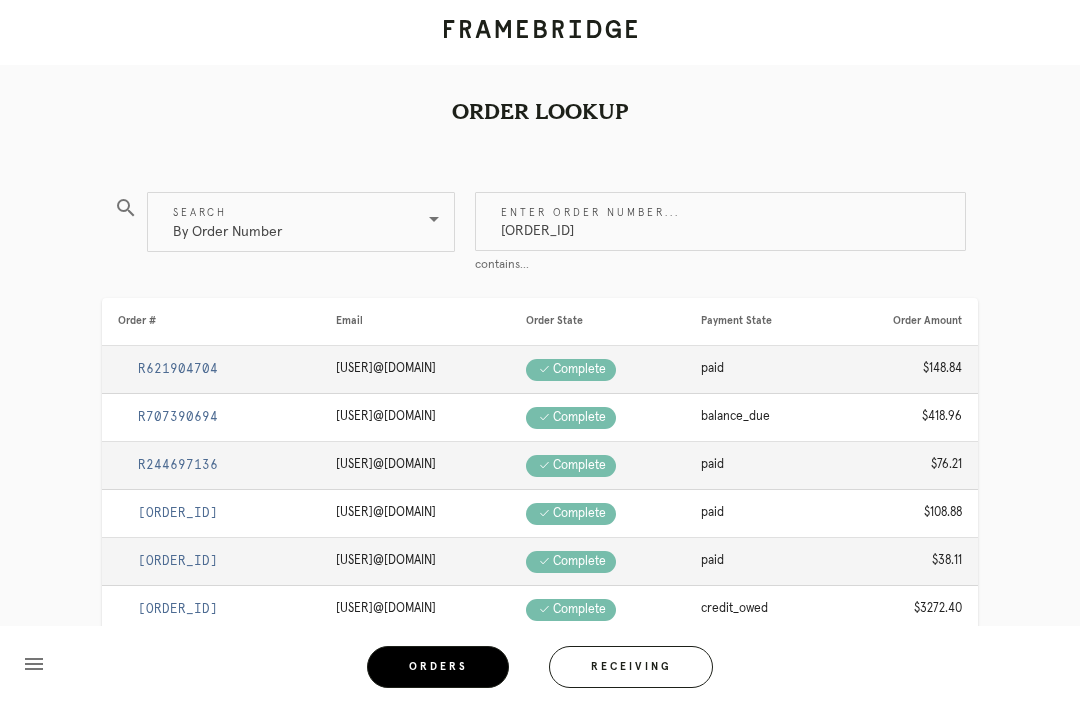 type on "[ORDER_ID]" 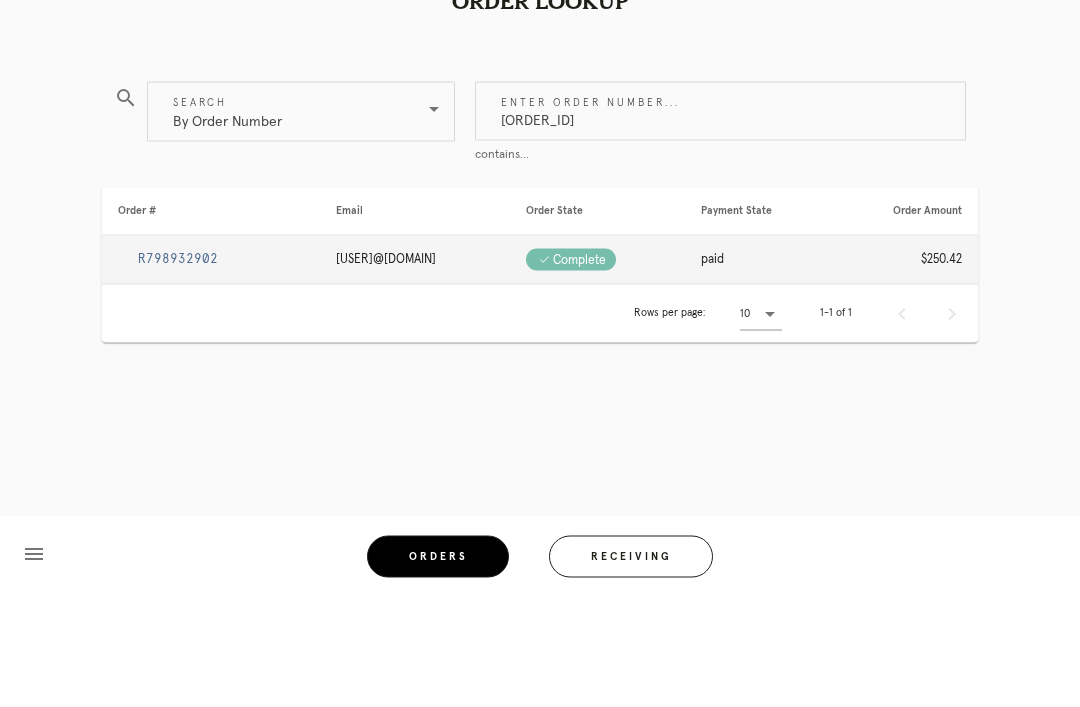 click on "R798932902" at bounding box center (178, 369) 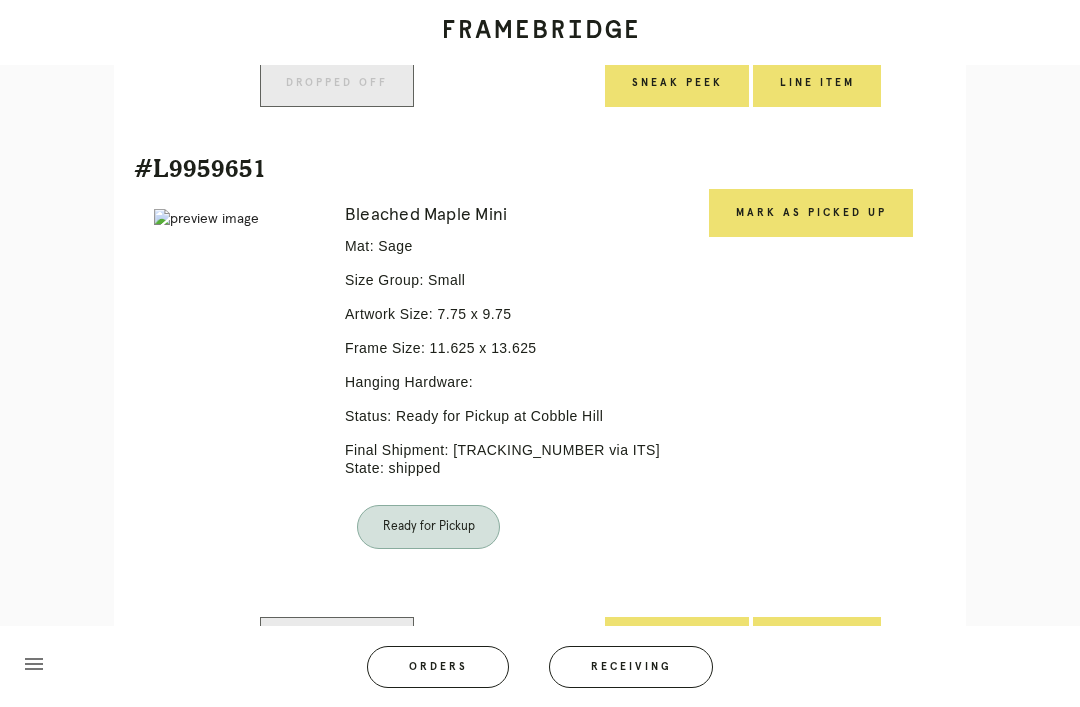 scroll, scrollTop: 1006, scrollLeft: 0, axis: vertical 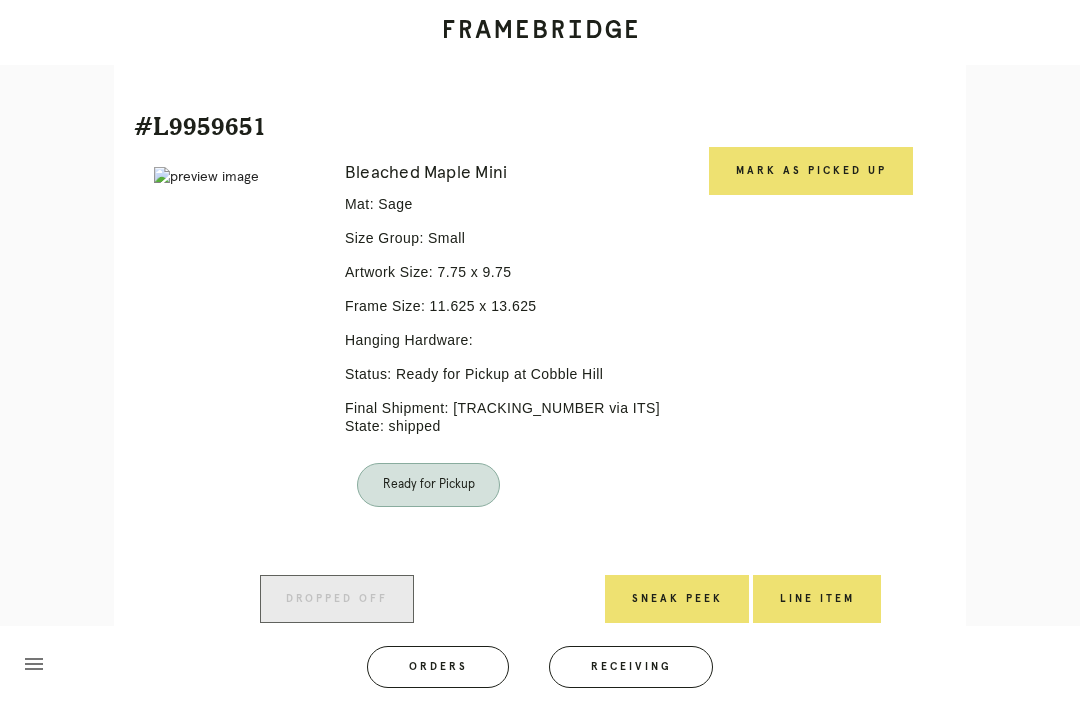 click on "Mark as Picked Up" at bounding box center (811, 171) 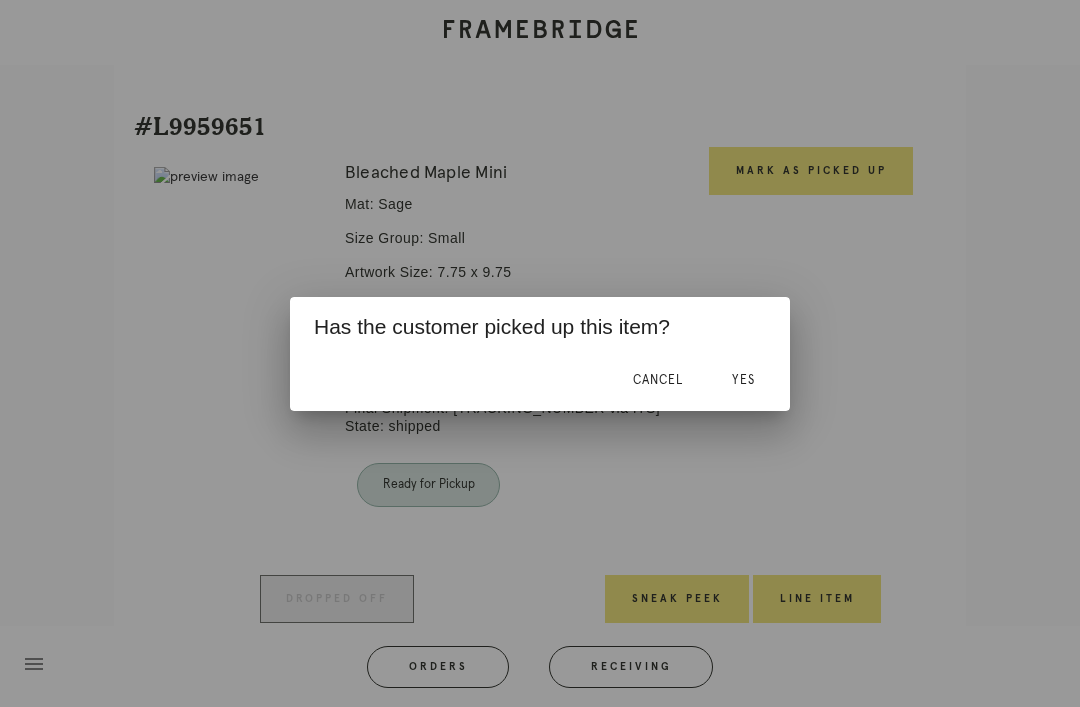 click on "Yes" at bounding box center [743, 381] 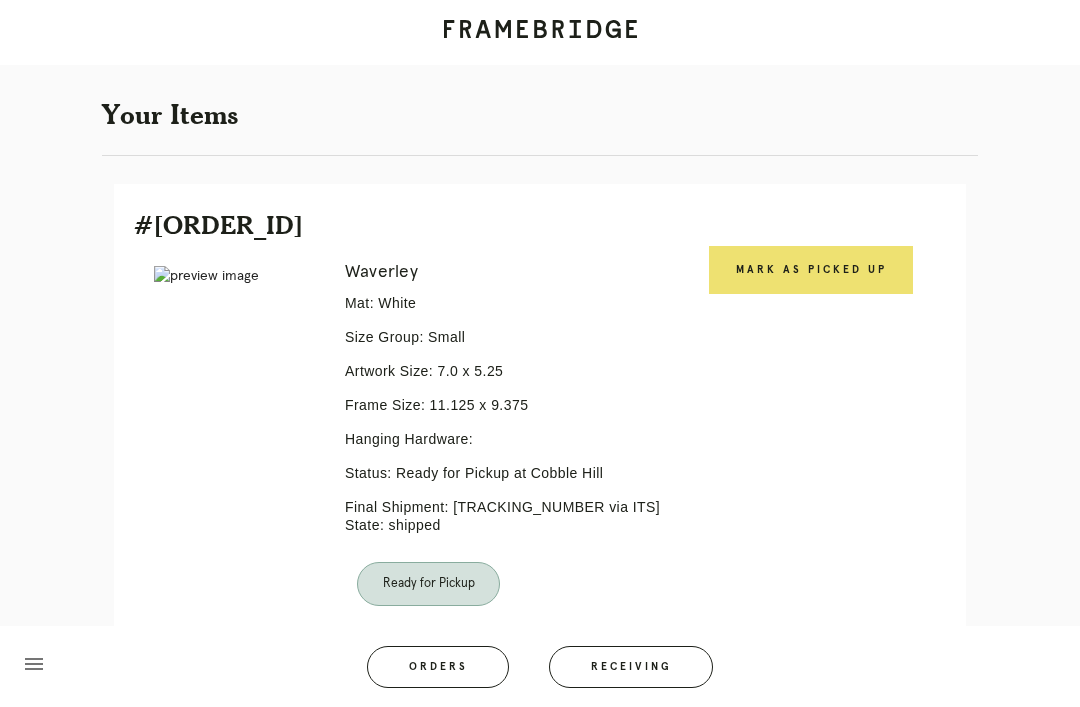 scroll, scrollTop: 326, scrollLeft: 0, axis: vertical 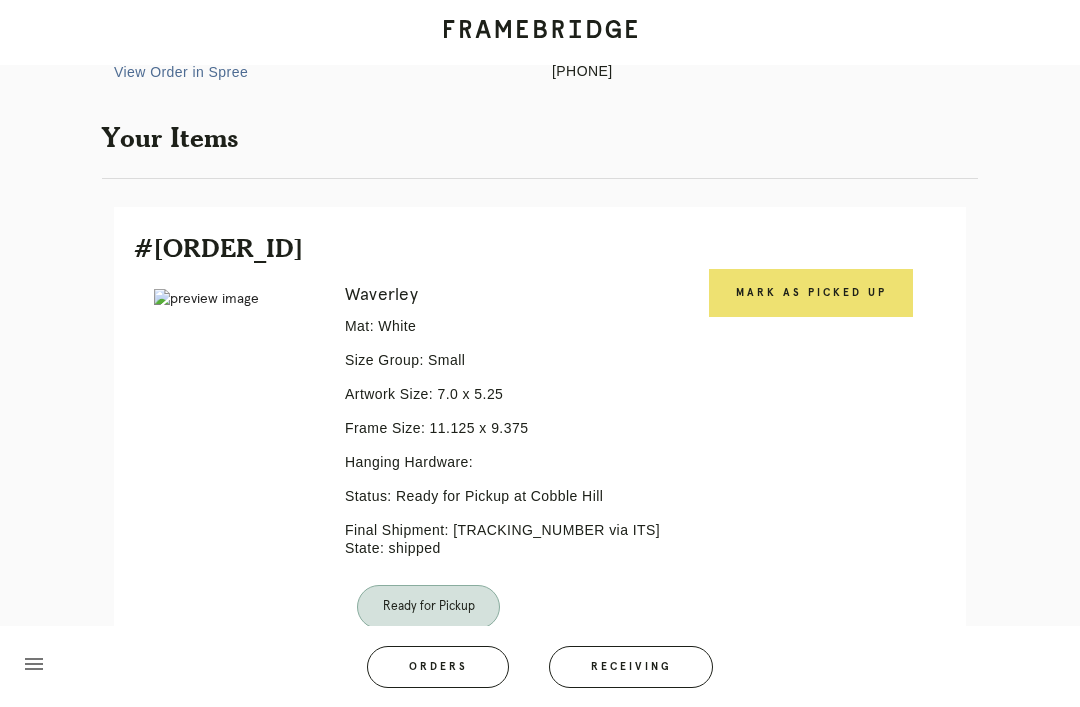 click on "Mark as Picked Up" at bounding box center (811, 293) 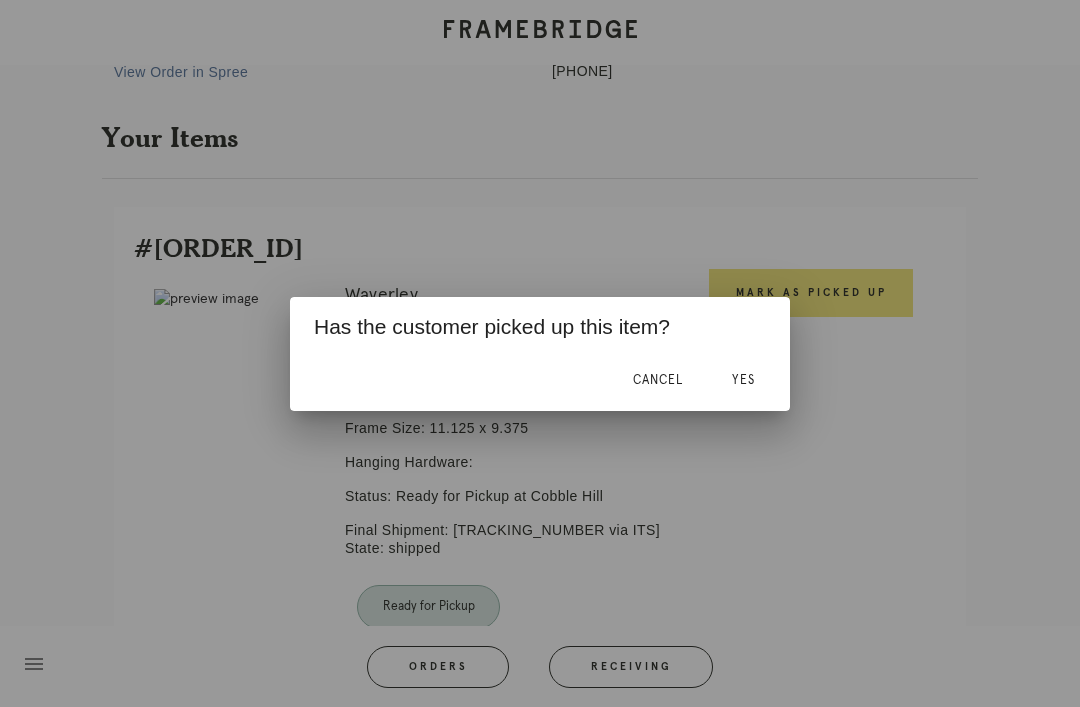 click on "Yes" at bounding box center [743, 381] 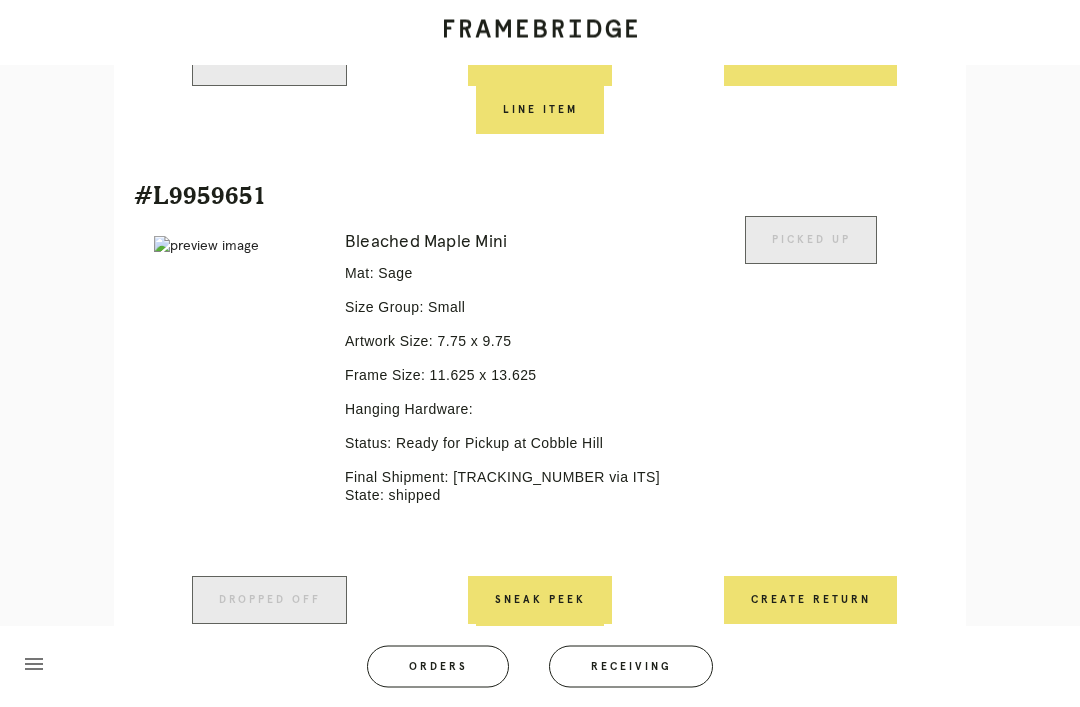 scroll, scrollTop: 970, scrollLeft: 0, axis: vertical 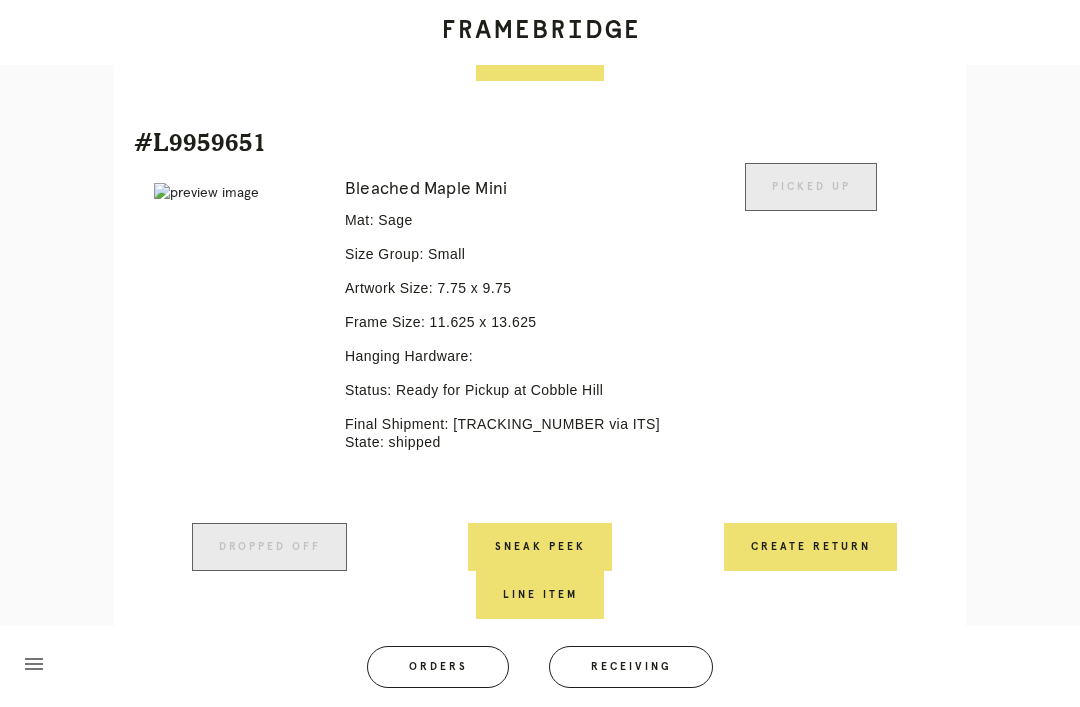 click on "Order #[ORDER_ID]
Check
.a {
fill: #1d2019;
}
complete
Order Information
Placed: [DATE]
Total: $250.42
View Order in Spree
Customer Information
[FIRST] [LAST]
[USER]@[DOMAIN]
[PHONE]
Your Items     #L9959651
Error retreiving frame spec #[NUMBER]
Waverley
Mat: White
Size Group: Small
Artwork Size:
7.0
x
5.25
Frame Size:
11.125
x
9.375
Hanging Hardware:
Status:
Ready for Pickup at Cobble Hill
Final Shipment:
[TRACKING_NUMBER via ITS] State: shipped
Picked Up
Dropped off
Sneak Peek
Line Item
Create Return
#L9959651" at bounding box center [540, -126] 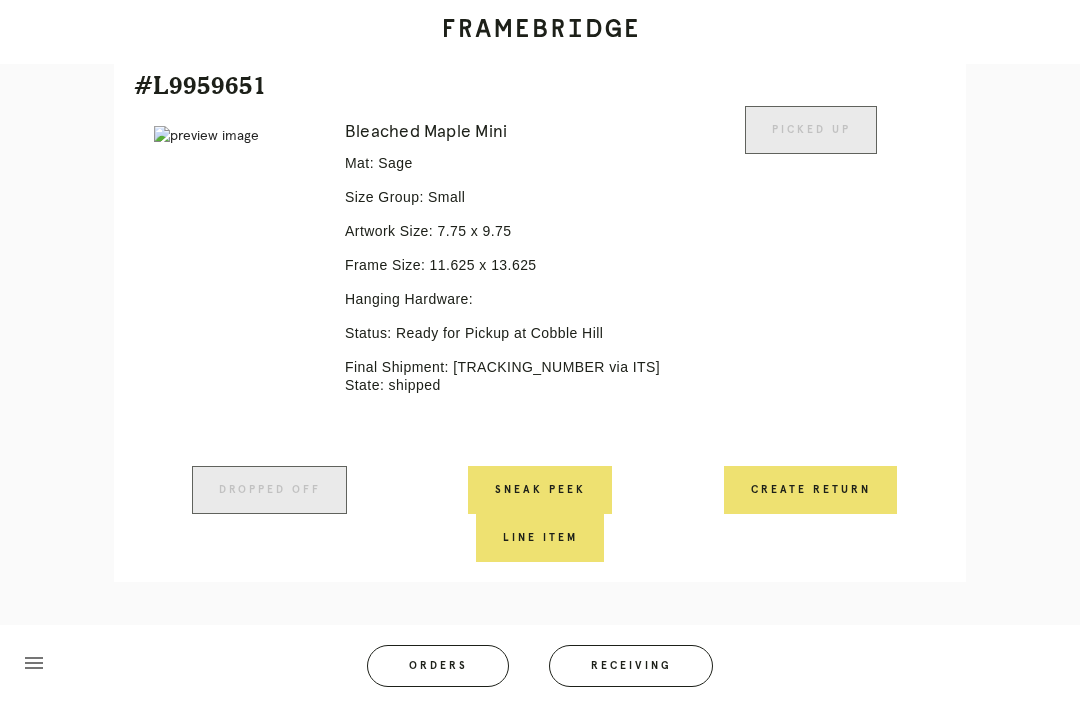 scroll, scrollTop: 1034, scrollLeft: 0, axis: vertical 